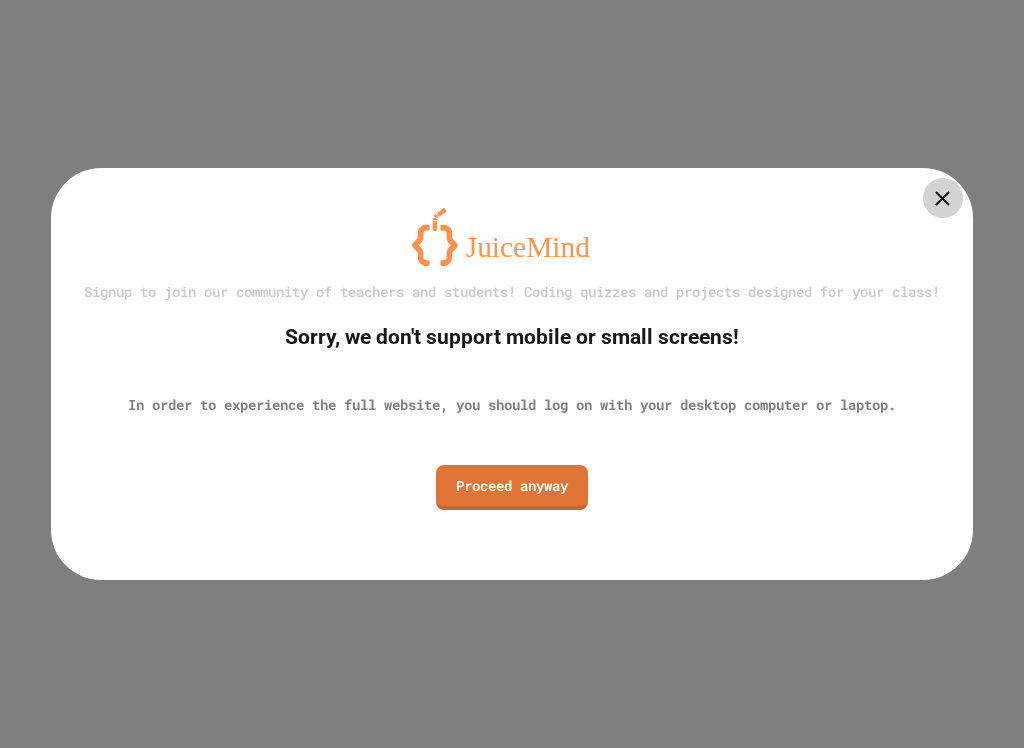 scroll, scrollTop: 0, scrollLeft: 0, axis: both 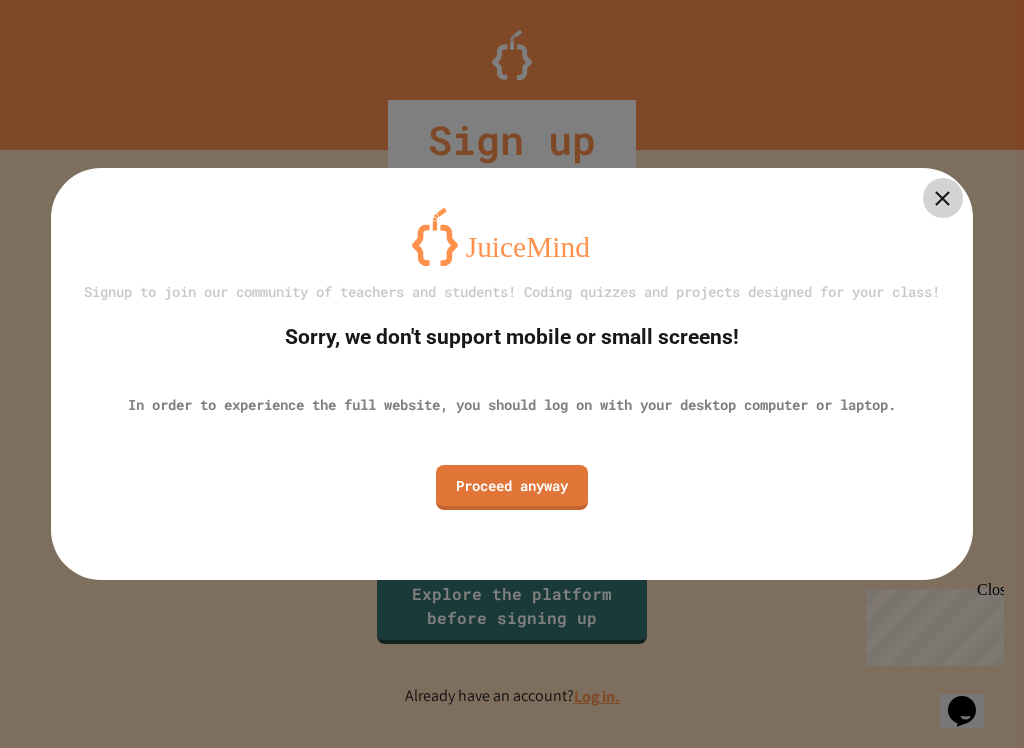 click on "Signup to join our community of teachers and students! Coding quizzes and projects designed for your class! Sorry, we don't support mobile or small screens! In order to experience the full website, you should log on with your desktop computer or laptop. Proceed anyway" at bounding box center (512, 373) 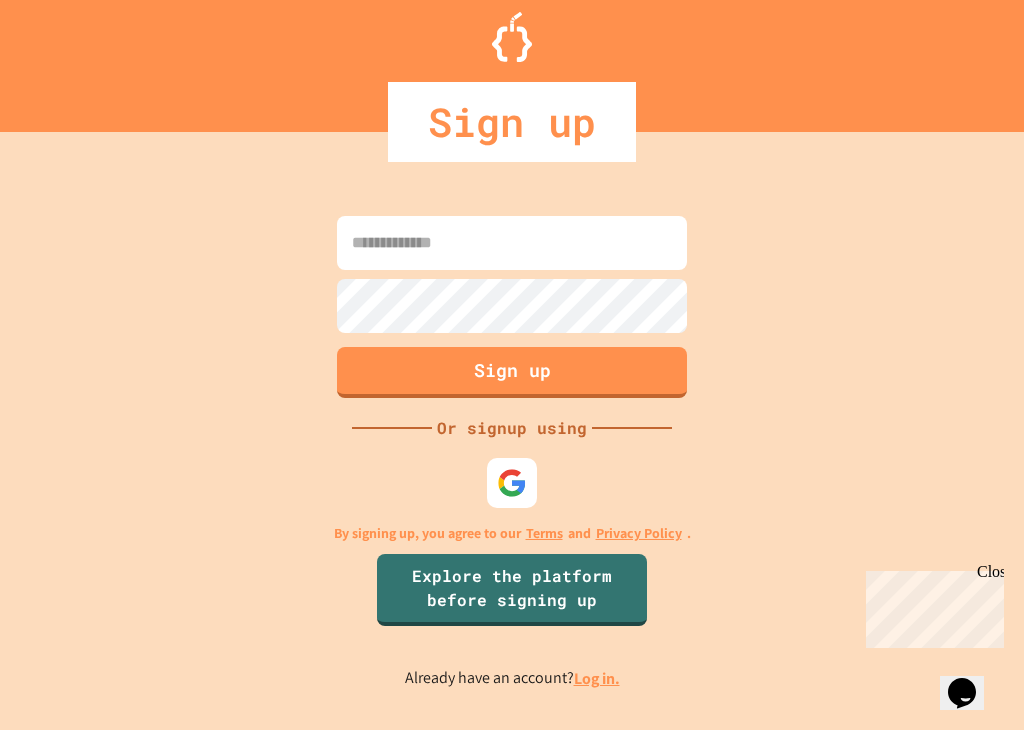 scroll, scrollTop: 0, scrollLeft: 0, axis: both 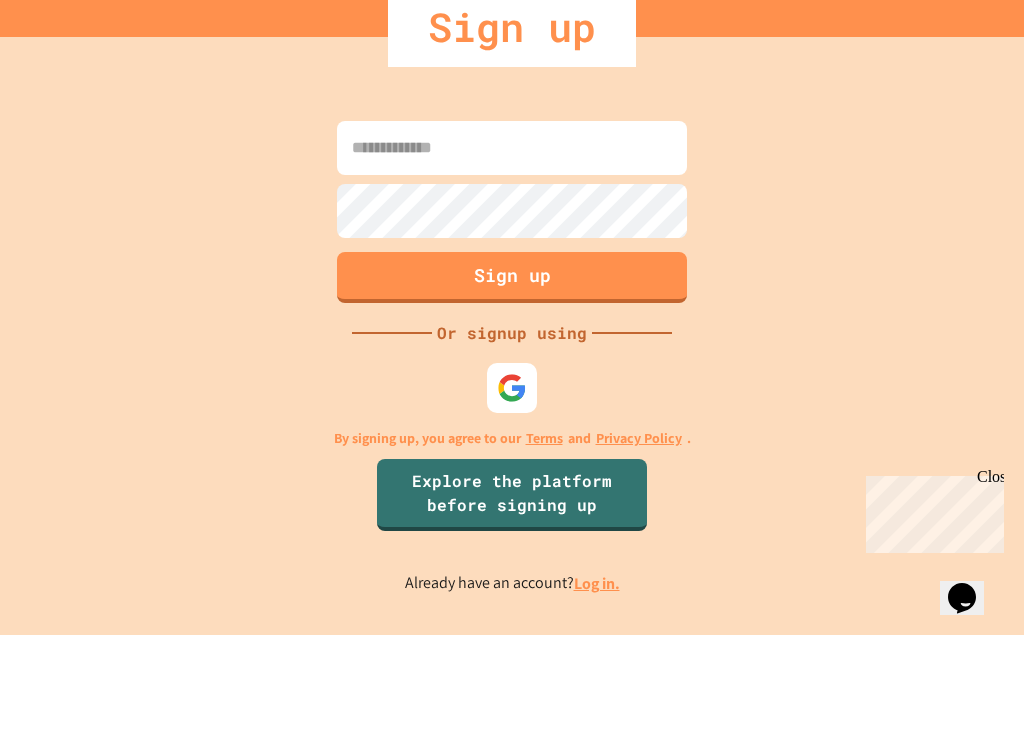 click on "Log in." at bounding box center [597, 696] 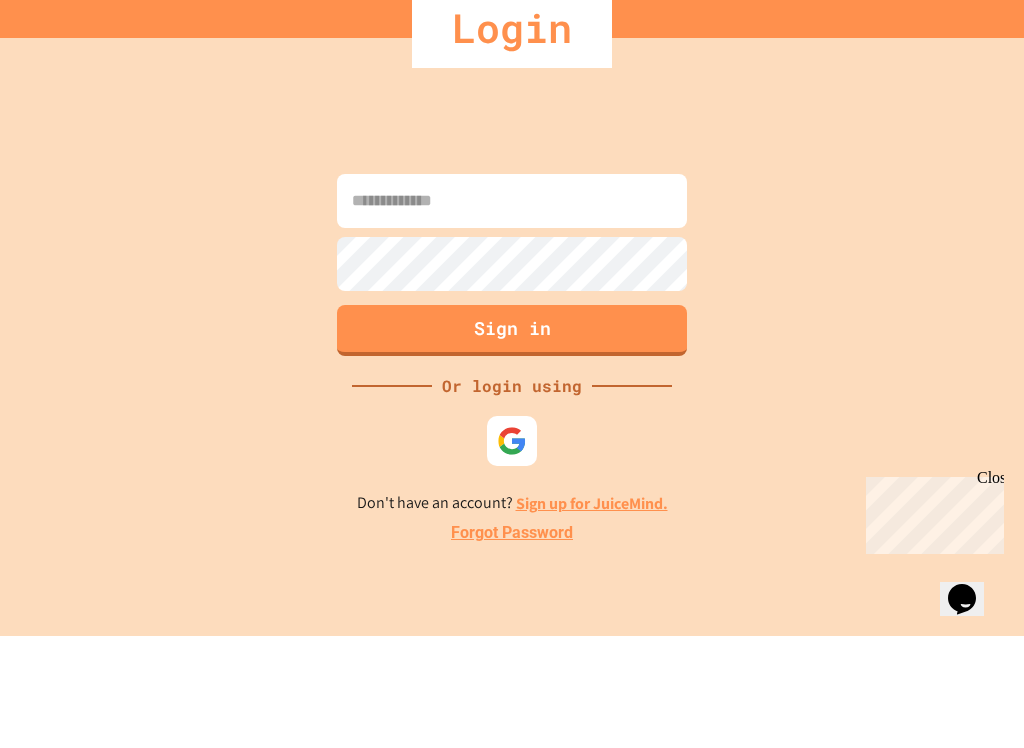 click at bounding box center [512, 313] 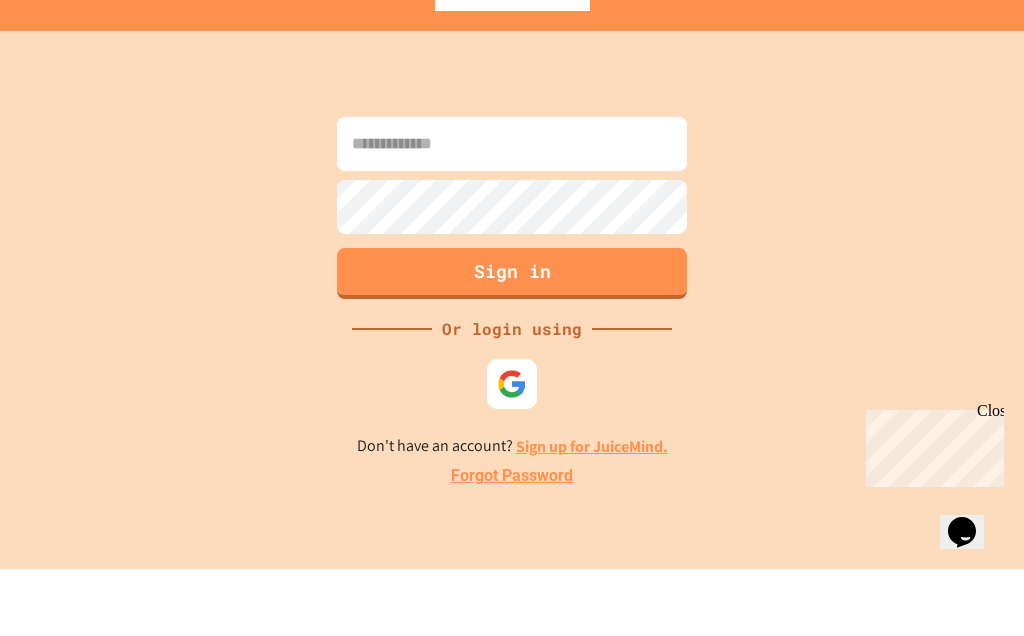 scroll, scrollTop: 87, scrollLeft: 0, axis: vertical 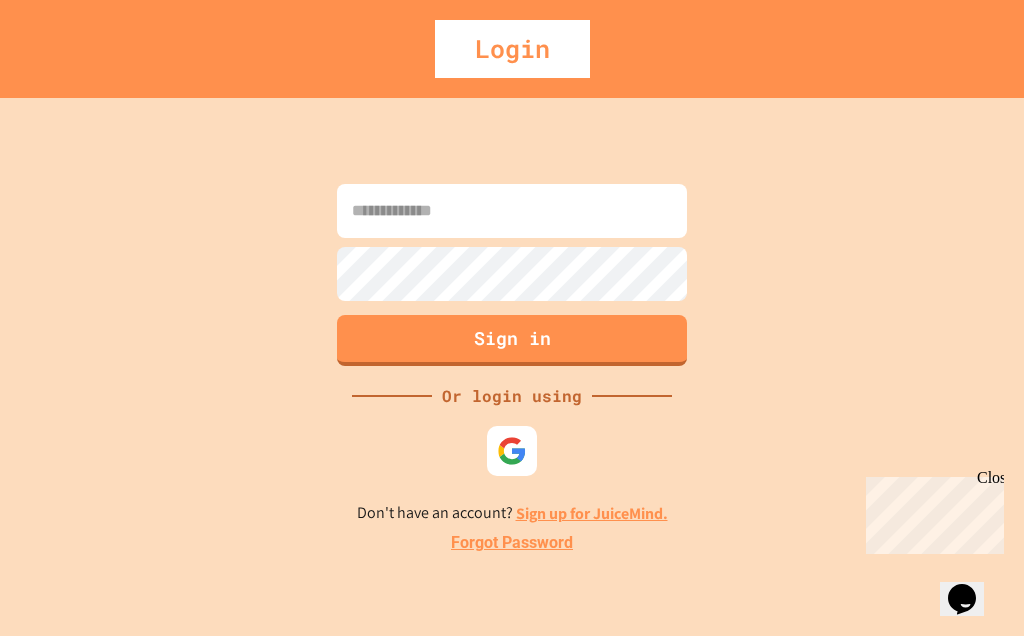 click at bounding box center (512, 211) 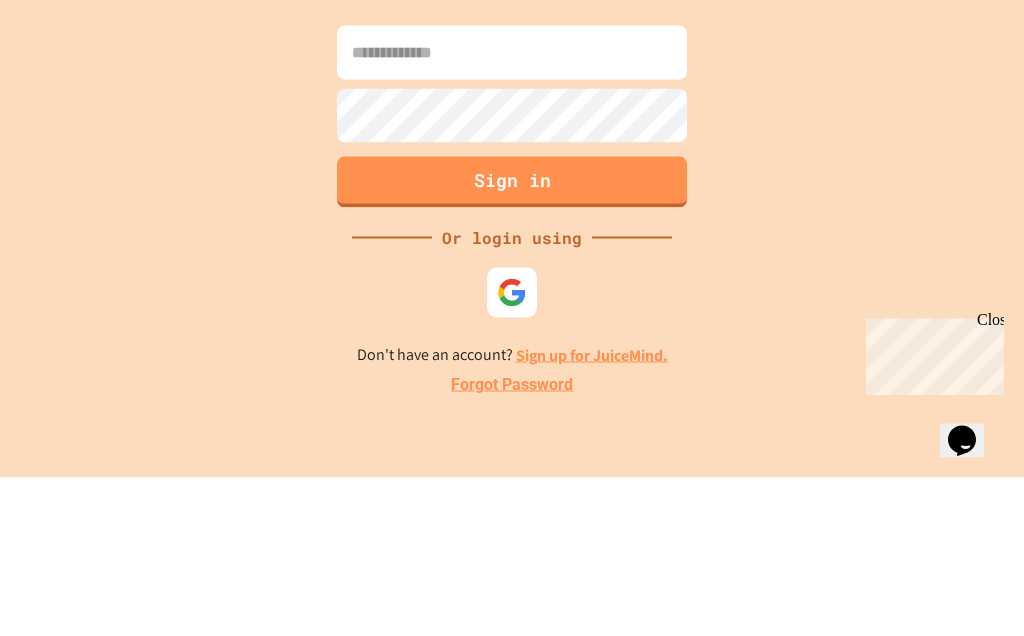 scroll, scrollTop: 87, scrollLeft: 0, axis: vertical 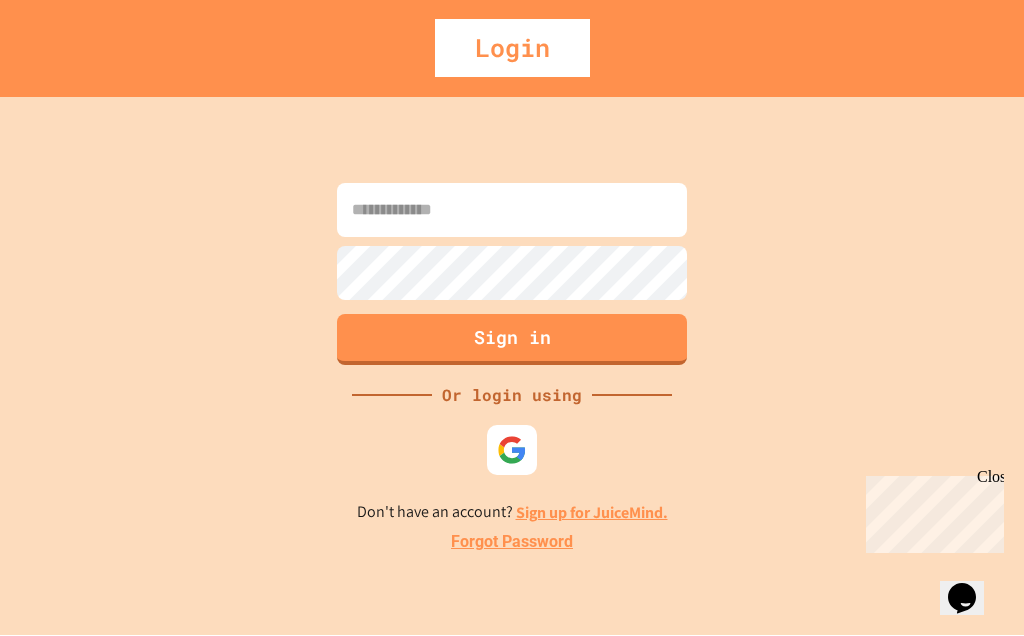 click at bounding box center (512, 211) 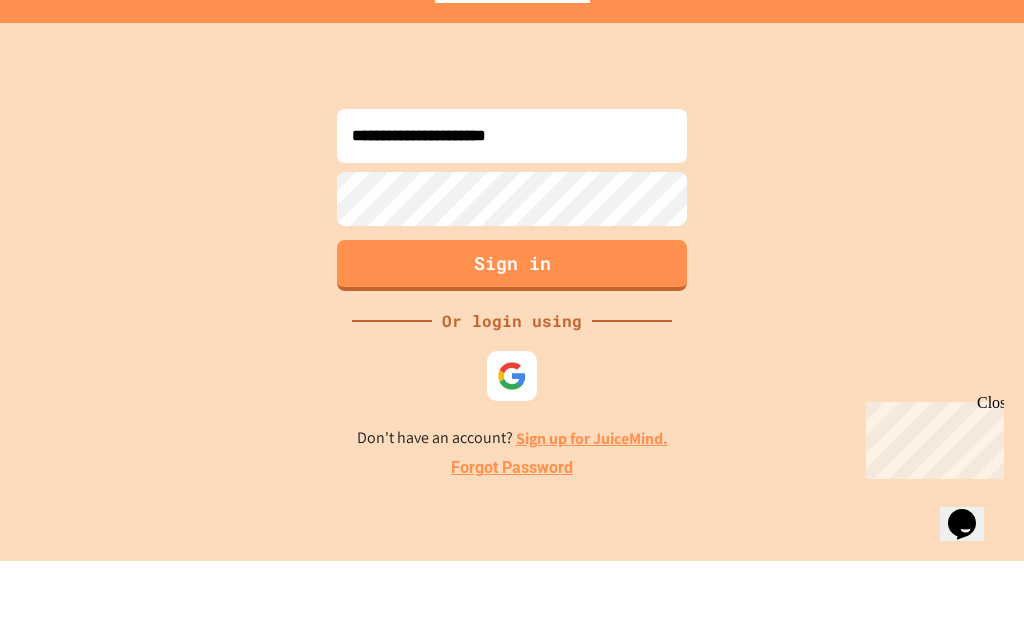 type on "**********" 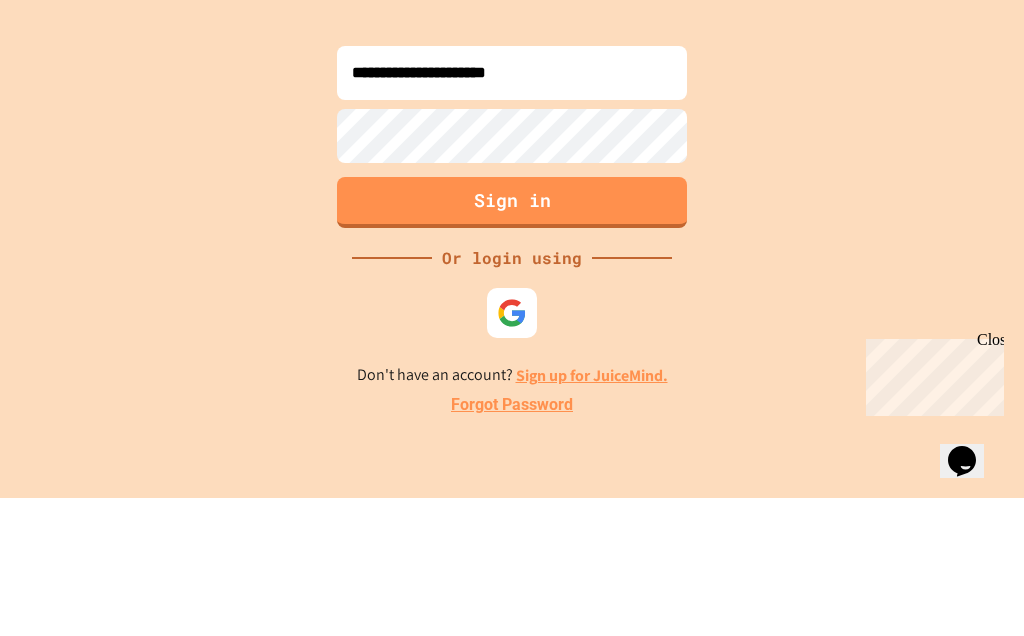 click on "Sign in" at bounding box center [512, 340] 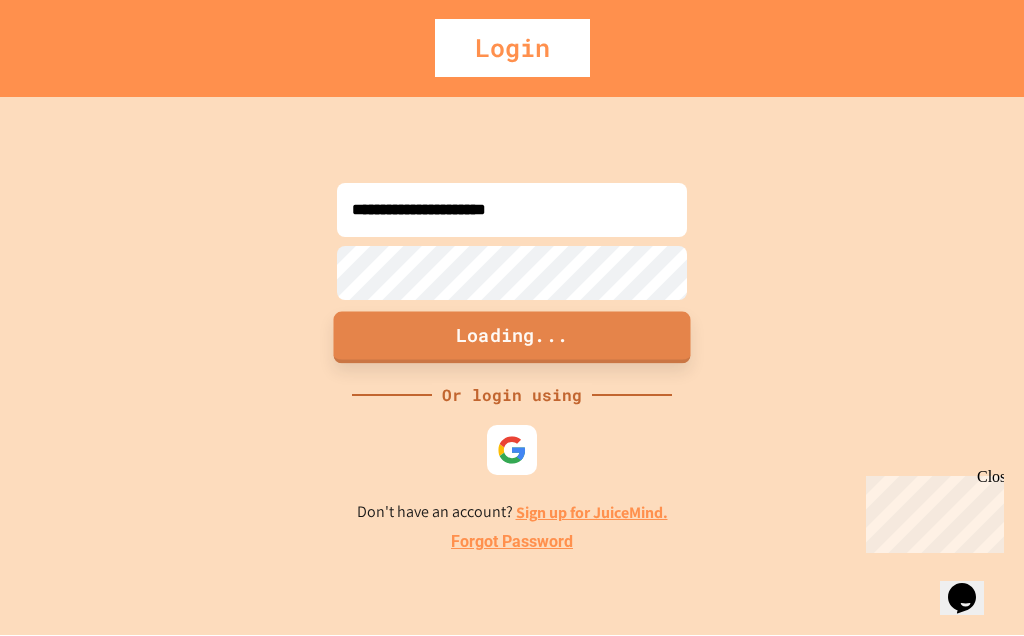 scroll, scrollTop: 27, scrollLeft: 0, axis: vertical 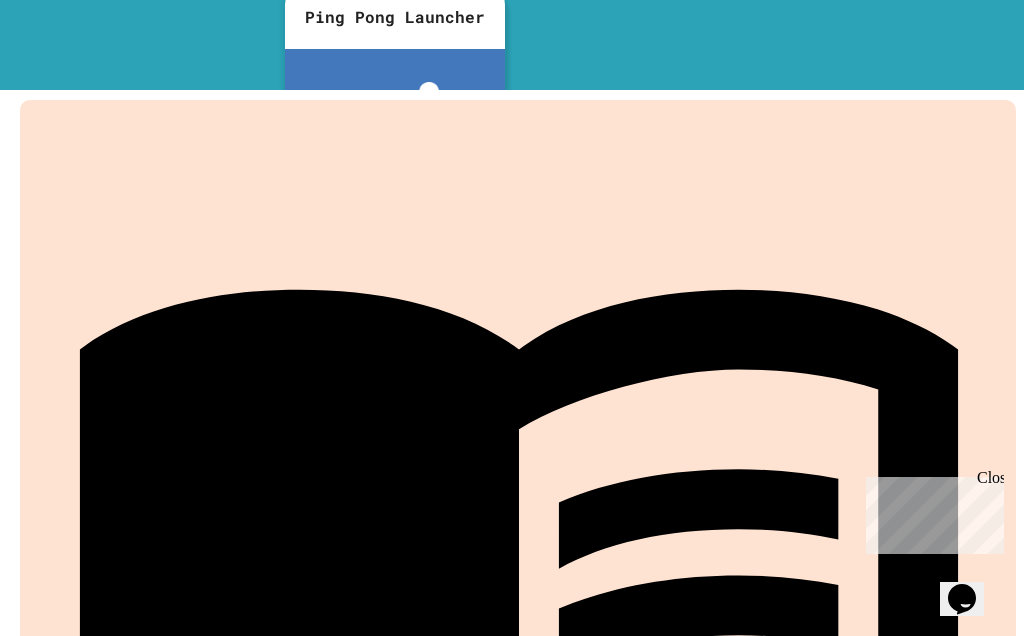 click on "Close" at bounding box center (989, 481) 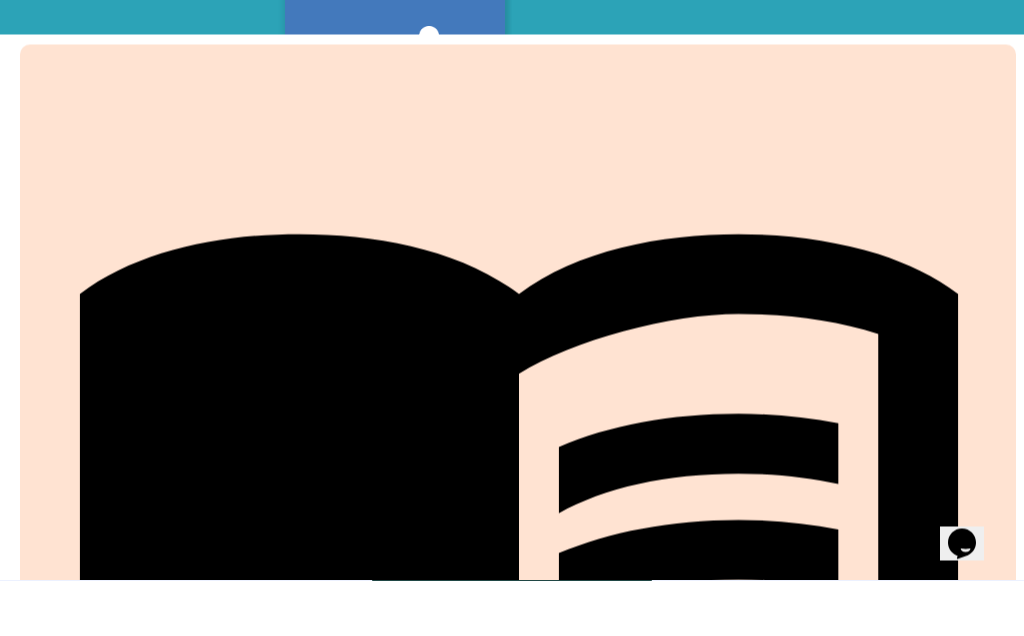 scroll, scrollTop: 87, scrollLeft: 0, axis: vertical 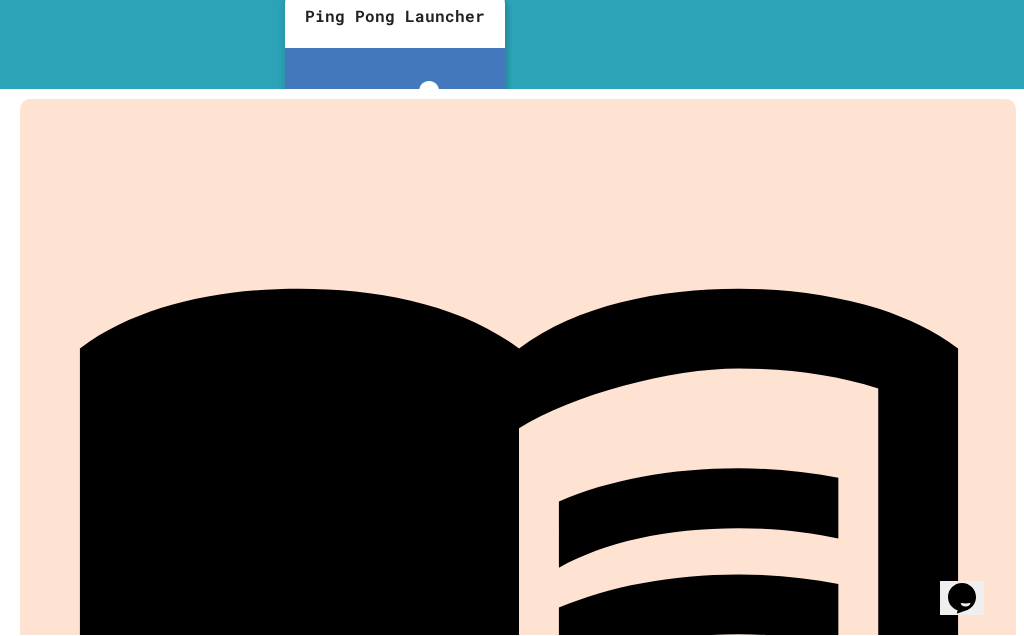click on "Projects" at bounding box center [518, 601] 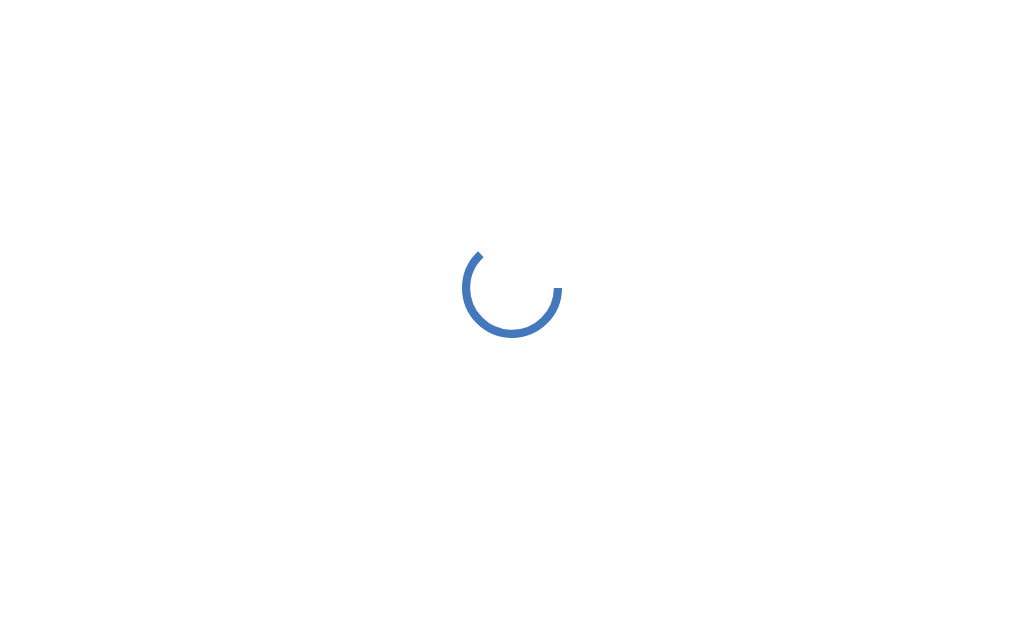 scroll, scrollTop: 0, scrollLeft: 0, axis: both 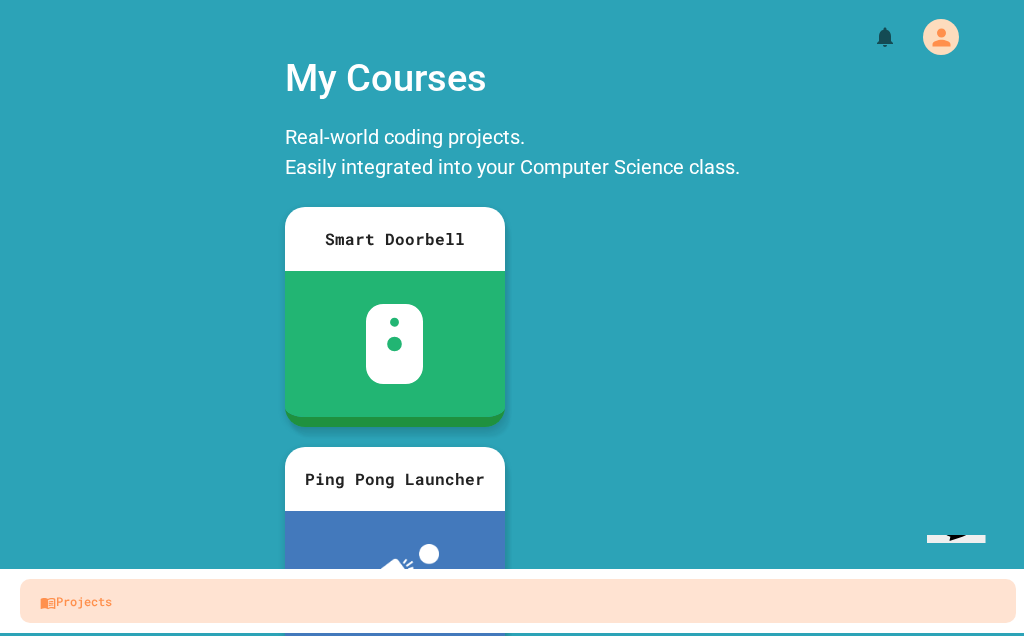 click at bounding box center [941, 37] 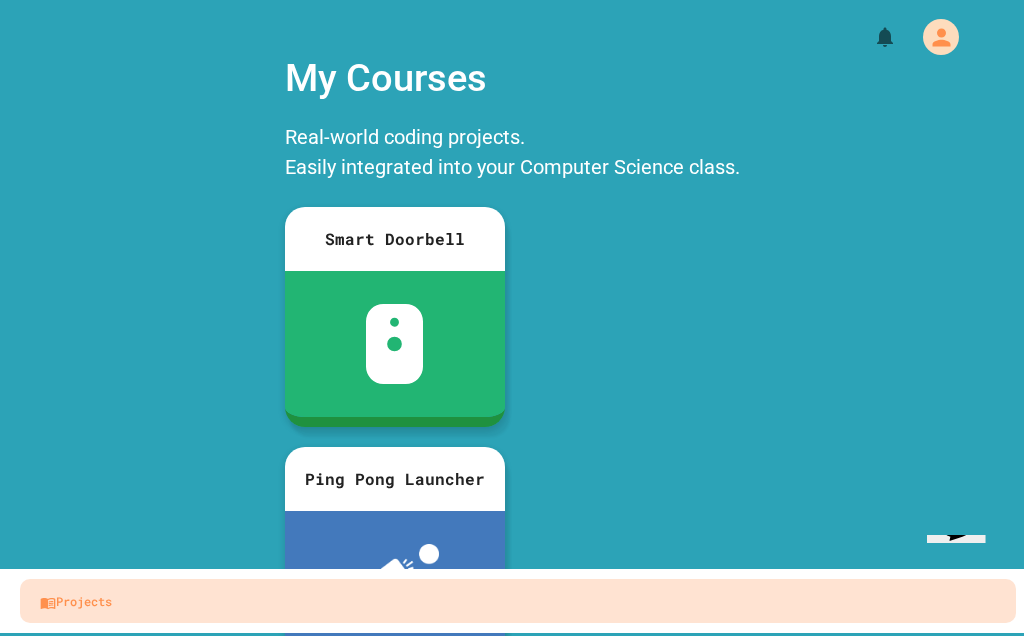 click 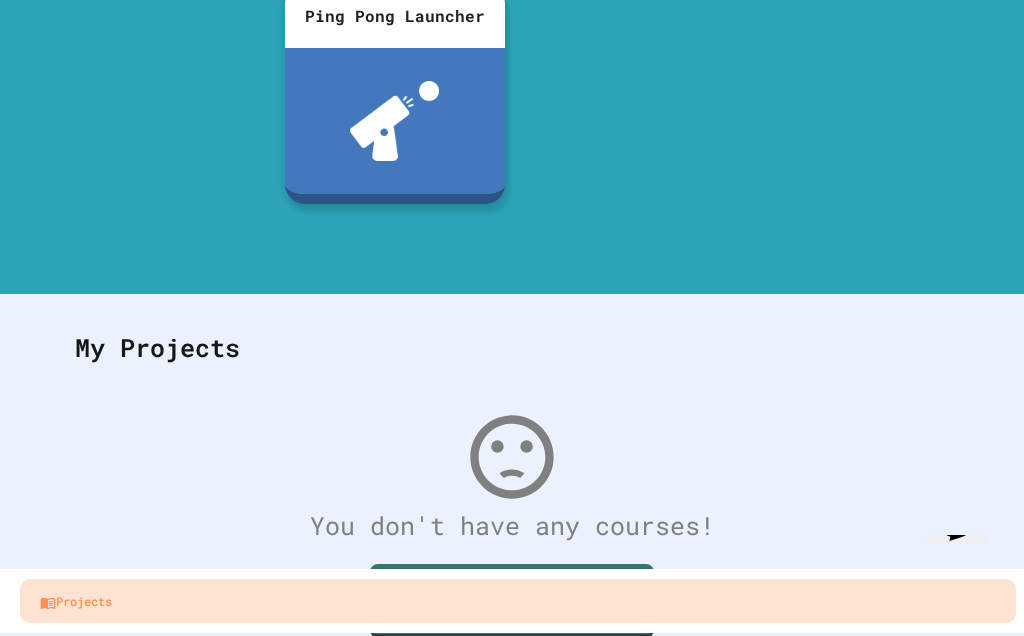 scroll, scrollTop: 462, scrollLeft: 0, axis: vertical 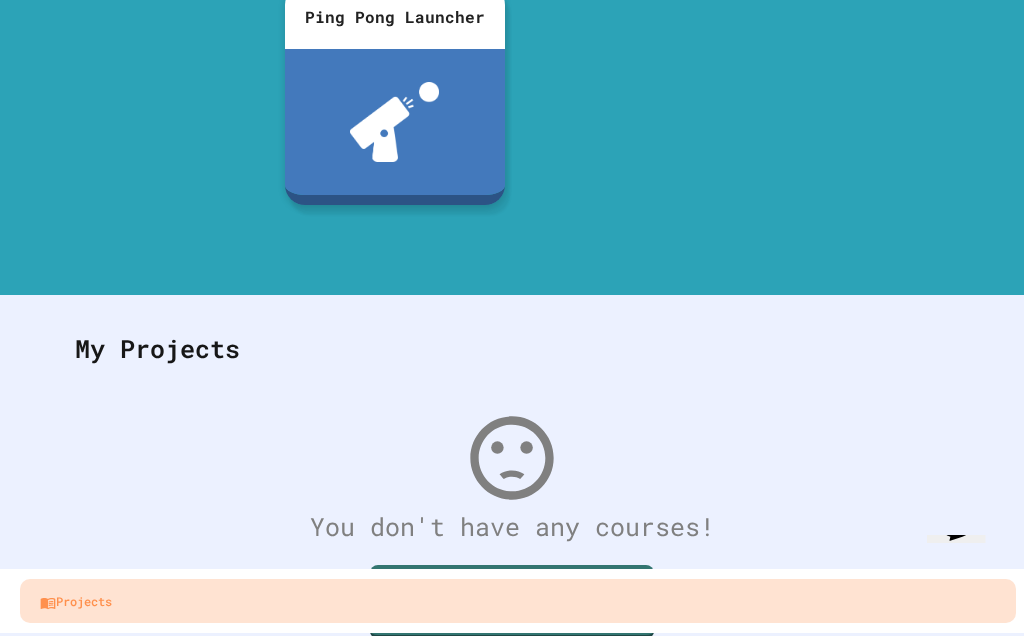 click on "Projects" at bounding box center (518, 601) 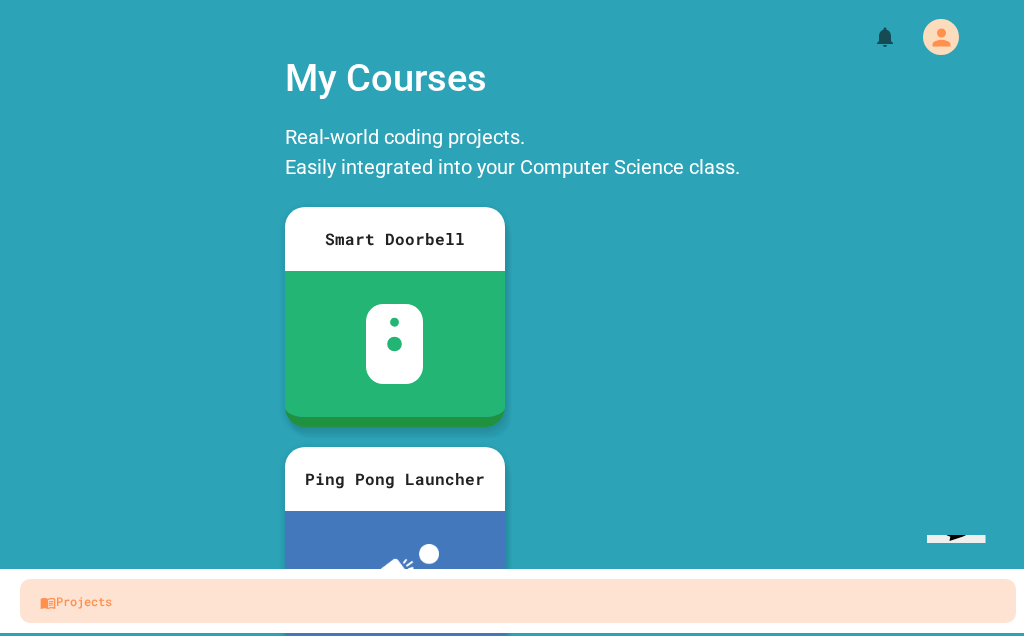 scroll, scrollTop: 0, scrollLeft: 0, axis: both 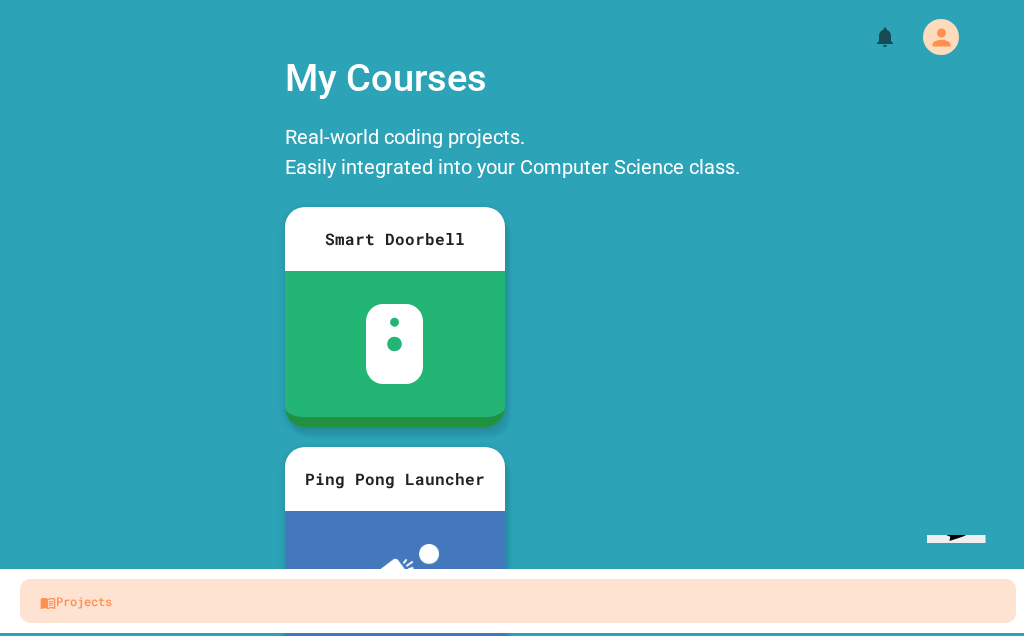 click 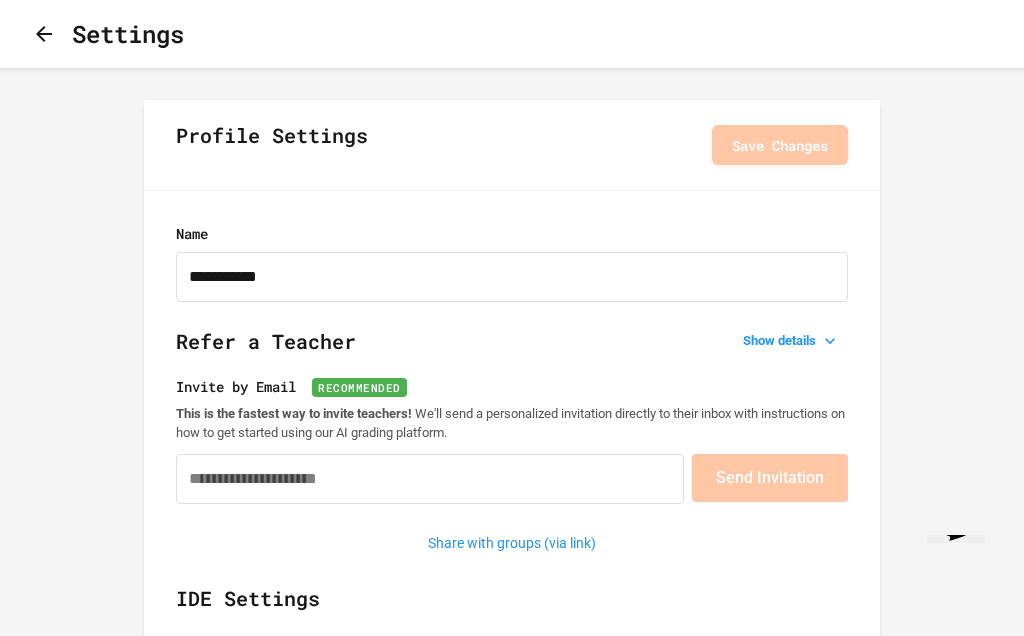 type on "**********" 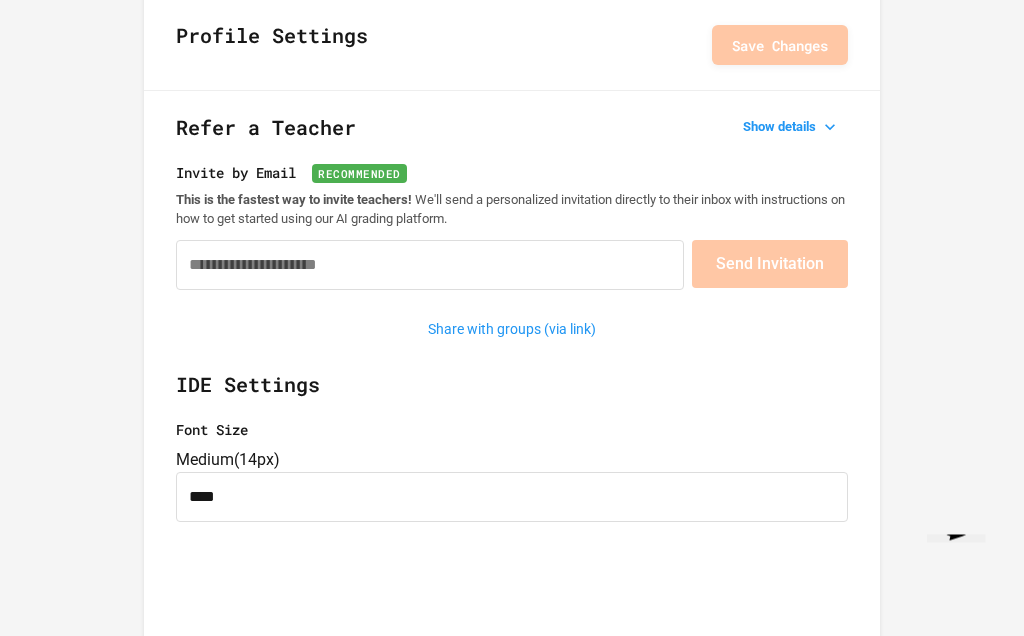 scroll, scrollTop: 0, scrollLeft: 0, axis: both 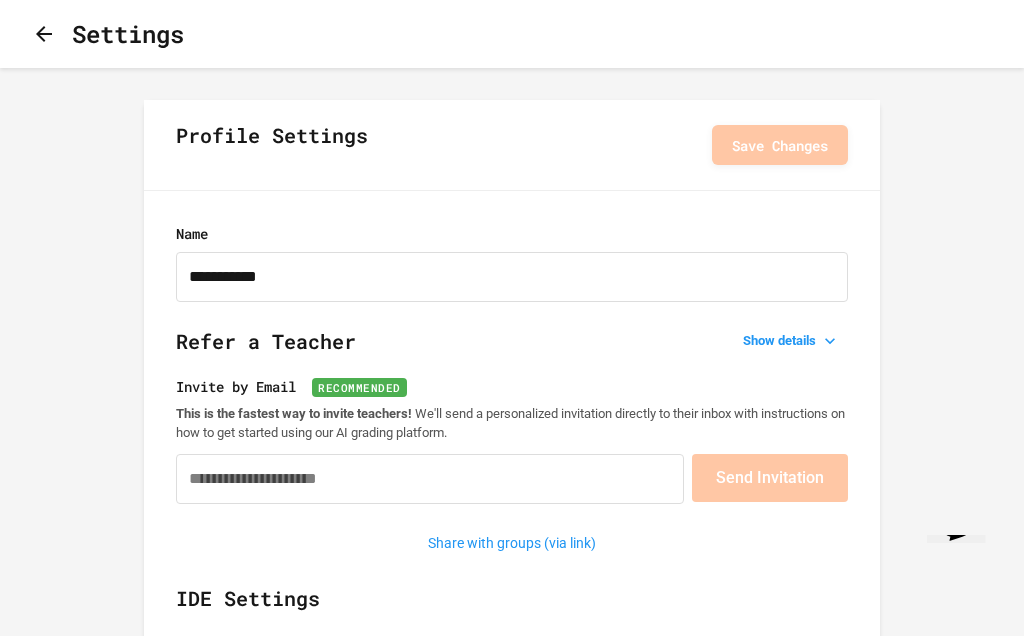 click 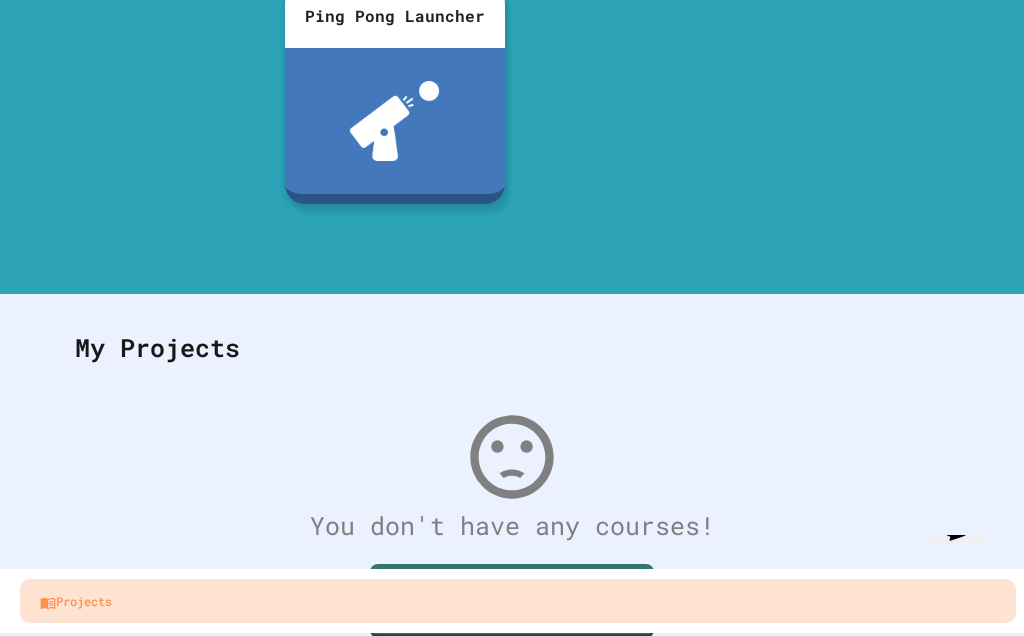 scroll, scrollTop: 462, scrollLeft: 0, axis: vertical 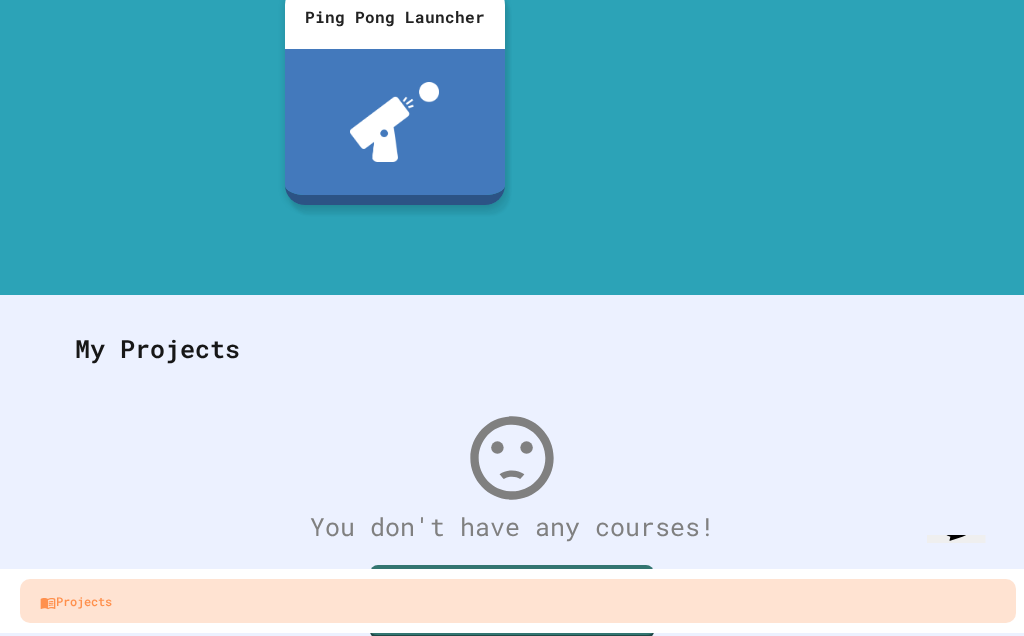 click on "Projects" at bounding box center (518, 601) 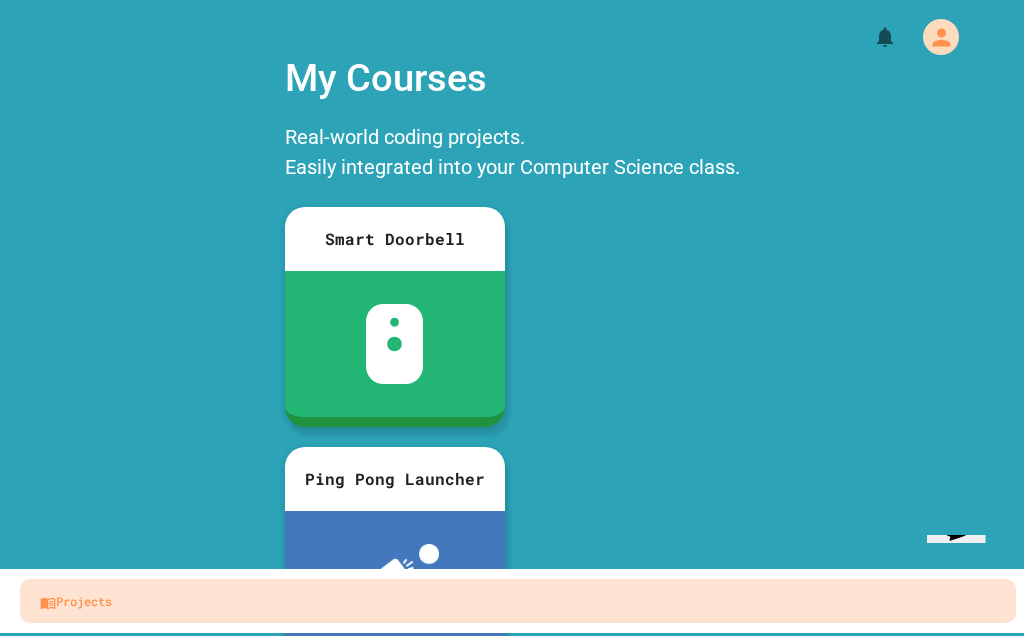 scroll, scrollTop: 0, scrollLeft: 0, axis: both 